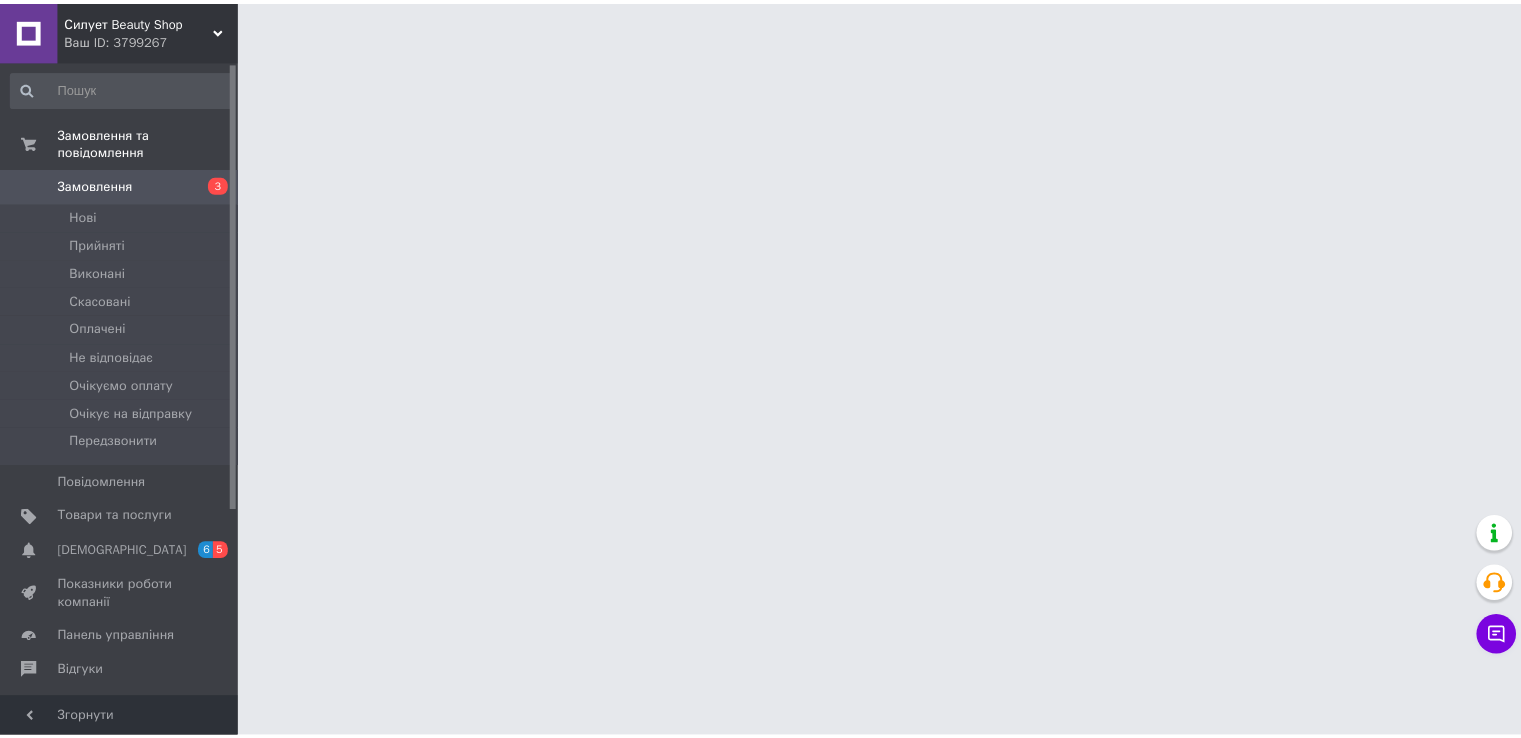 scroll, scrollTop: 0, scrollLeft: 0, axis: both 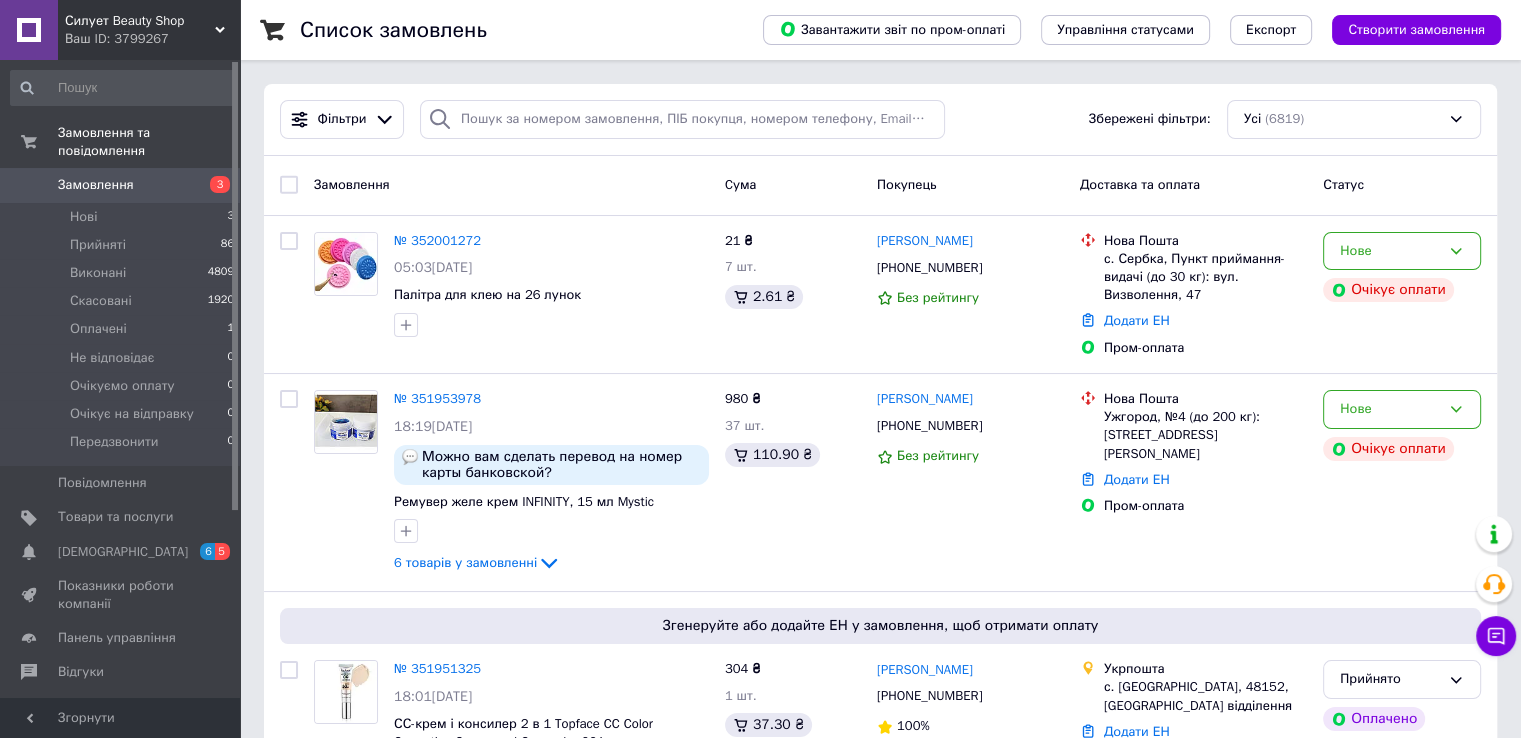 click on "Замовлення" at bounding box center [96, 185] 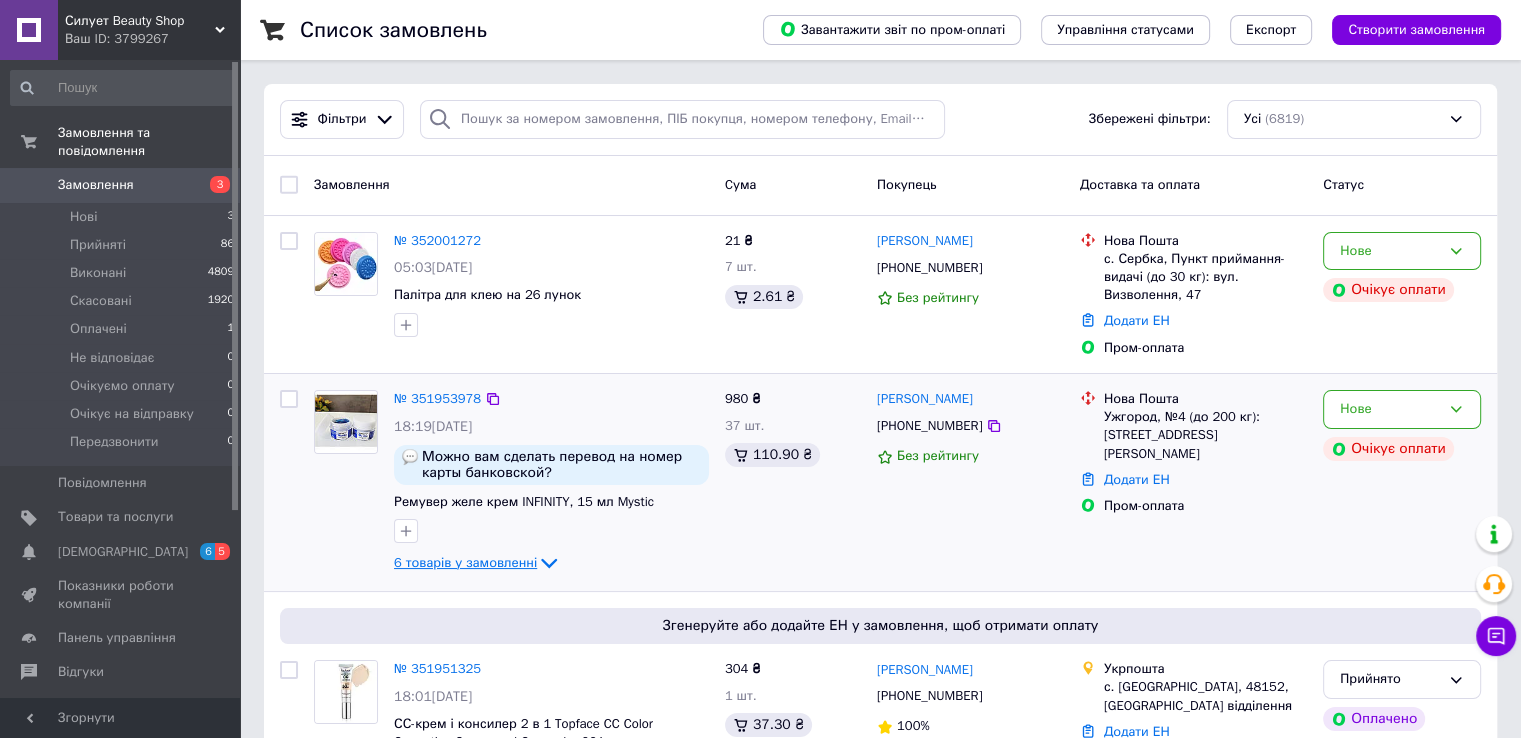 click 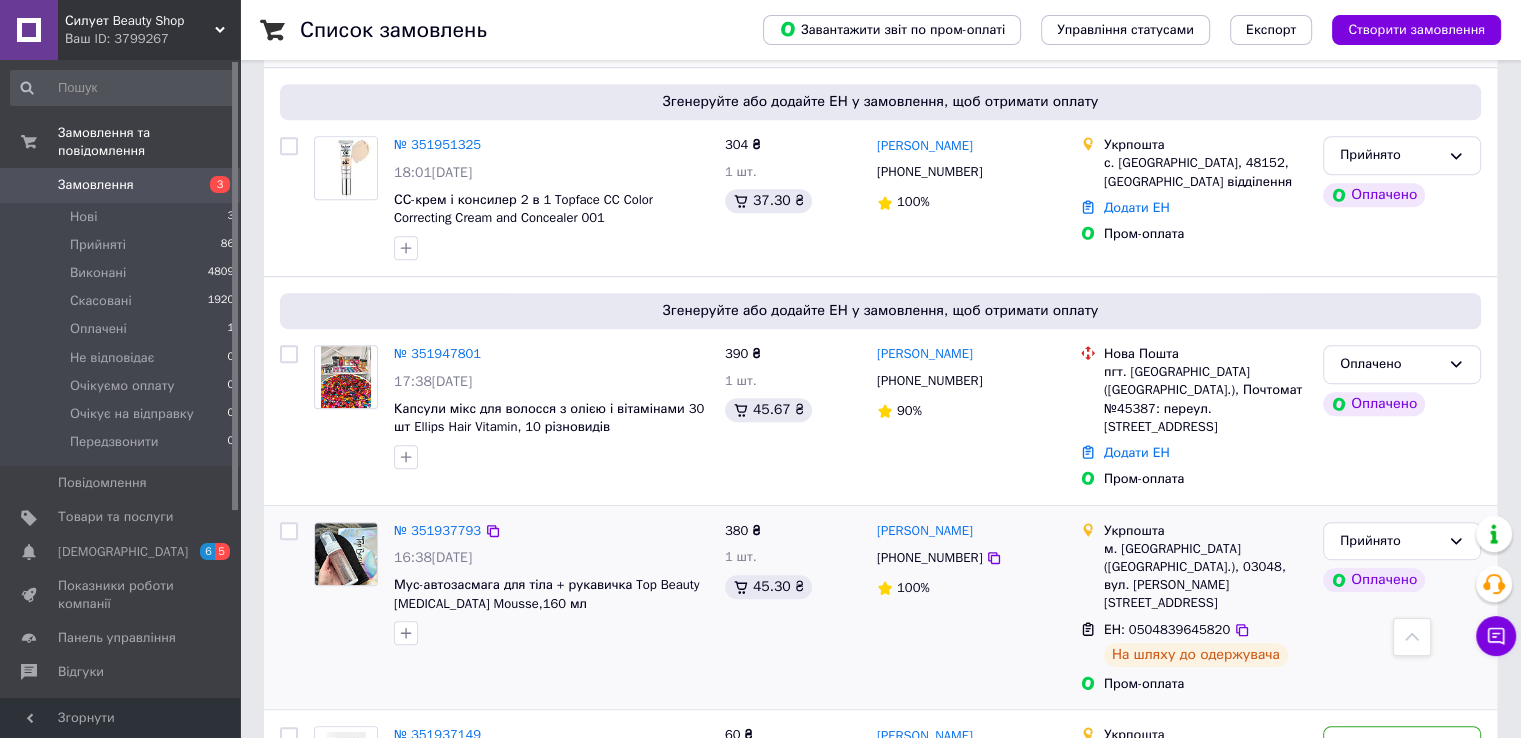 scroll, scrollTop: 900, scrollLeft: 0, axis: vertical 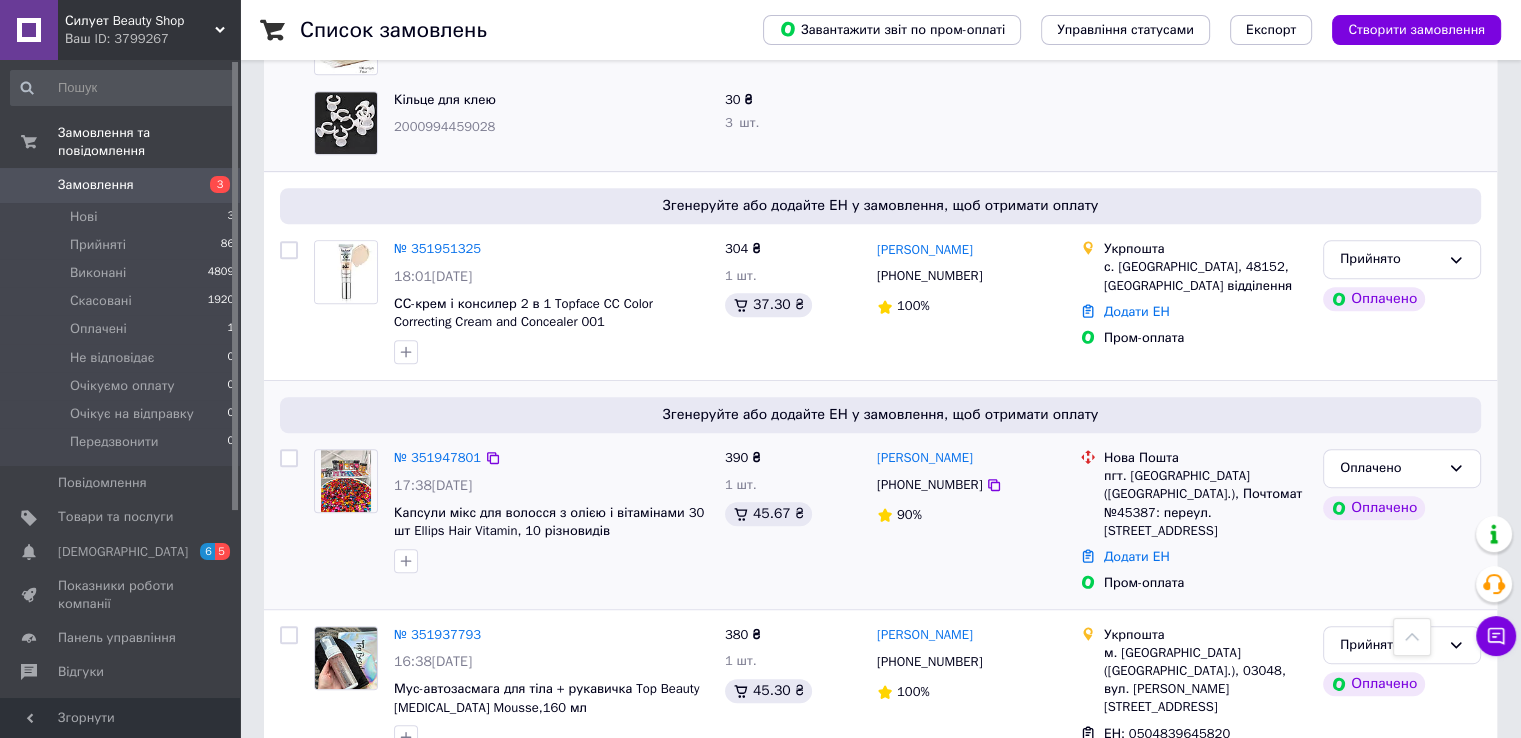 click at bounding box center (551, 561) 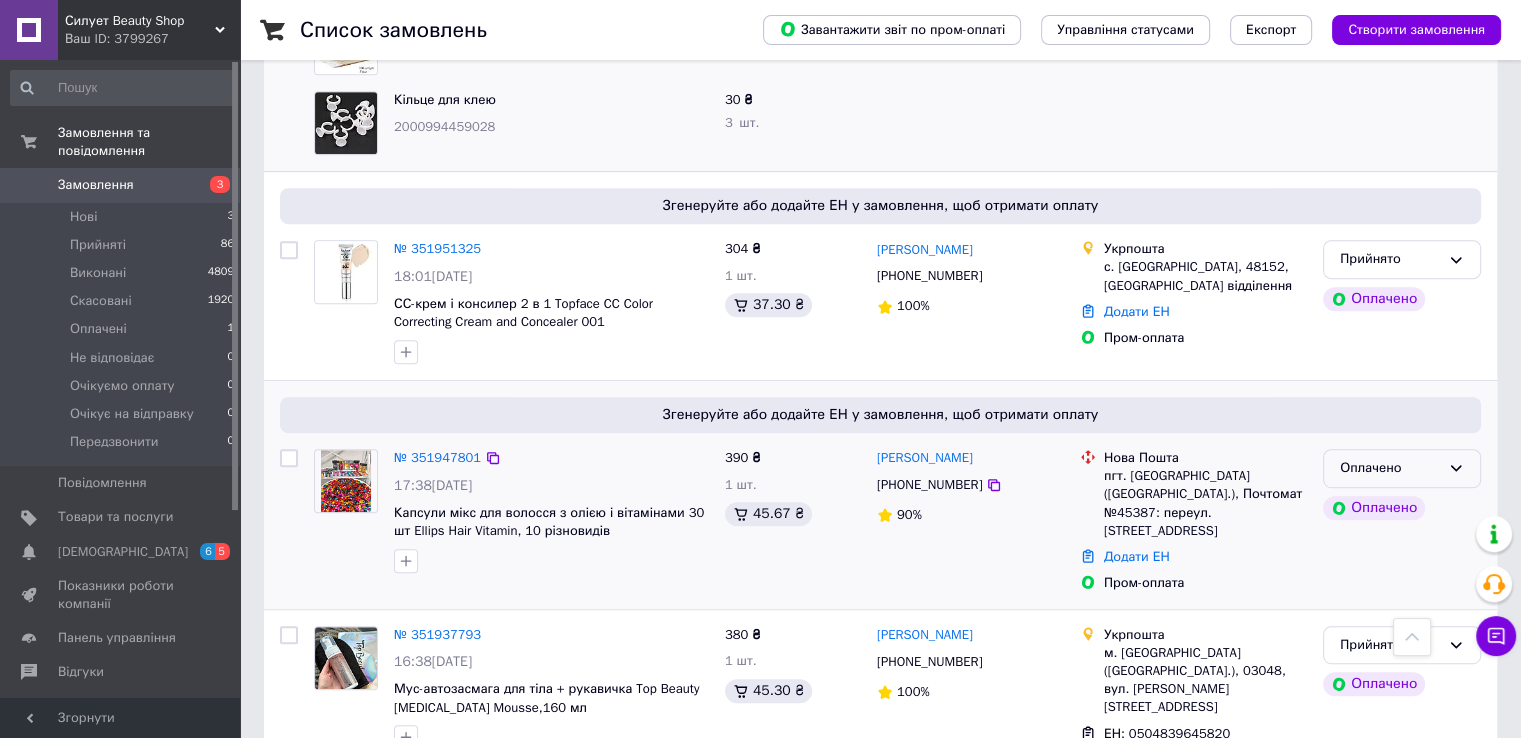 click on "Оплачено" at bounding box center (1390, 468) 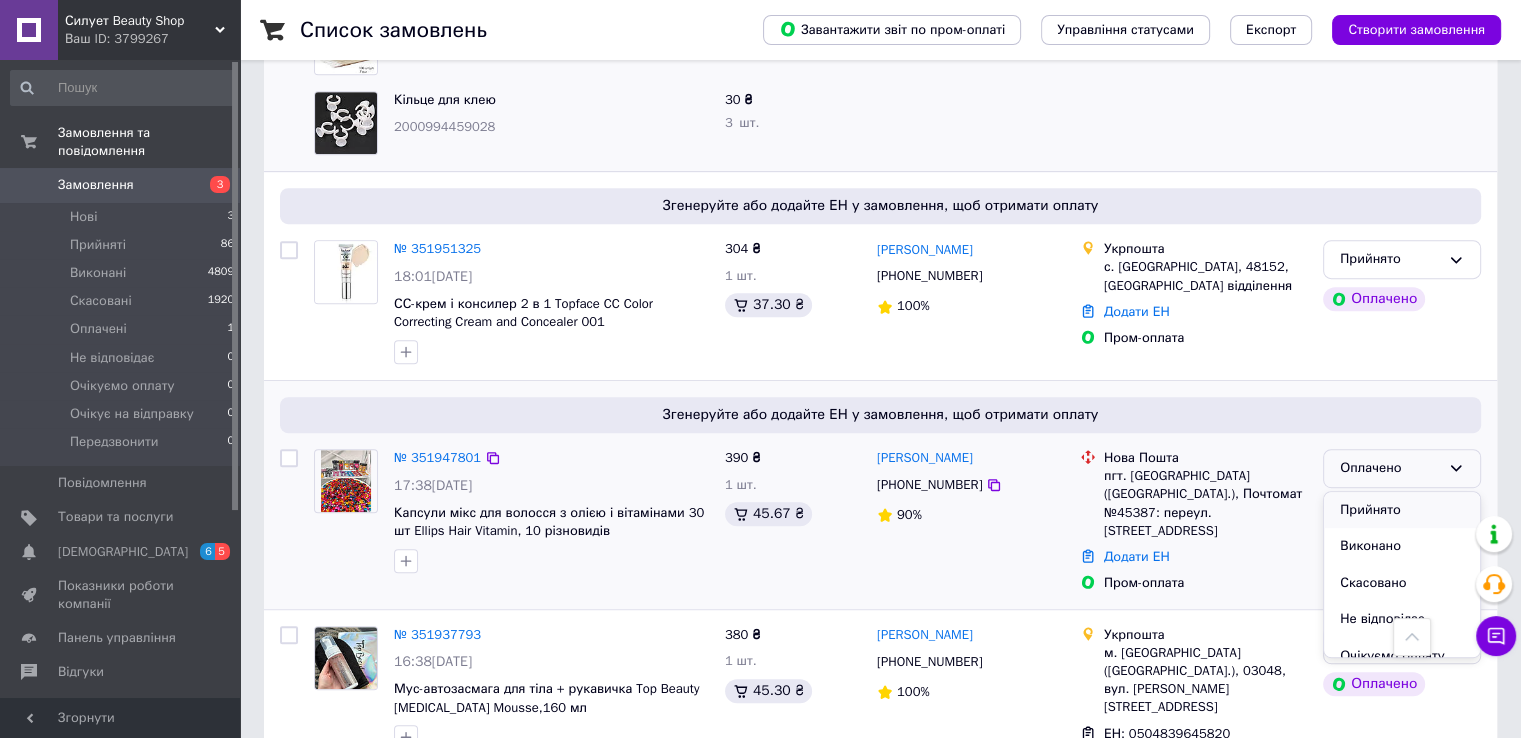click on "Прийнято" at bounding box center [1402, 510] 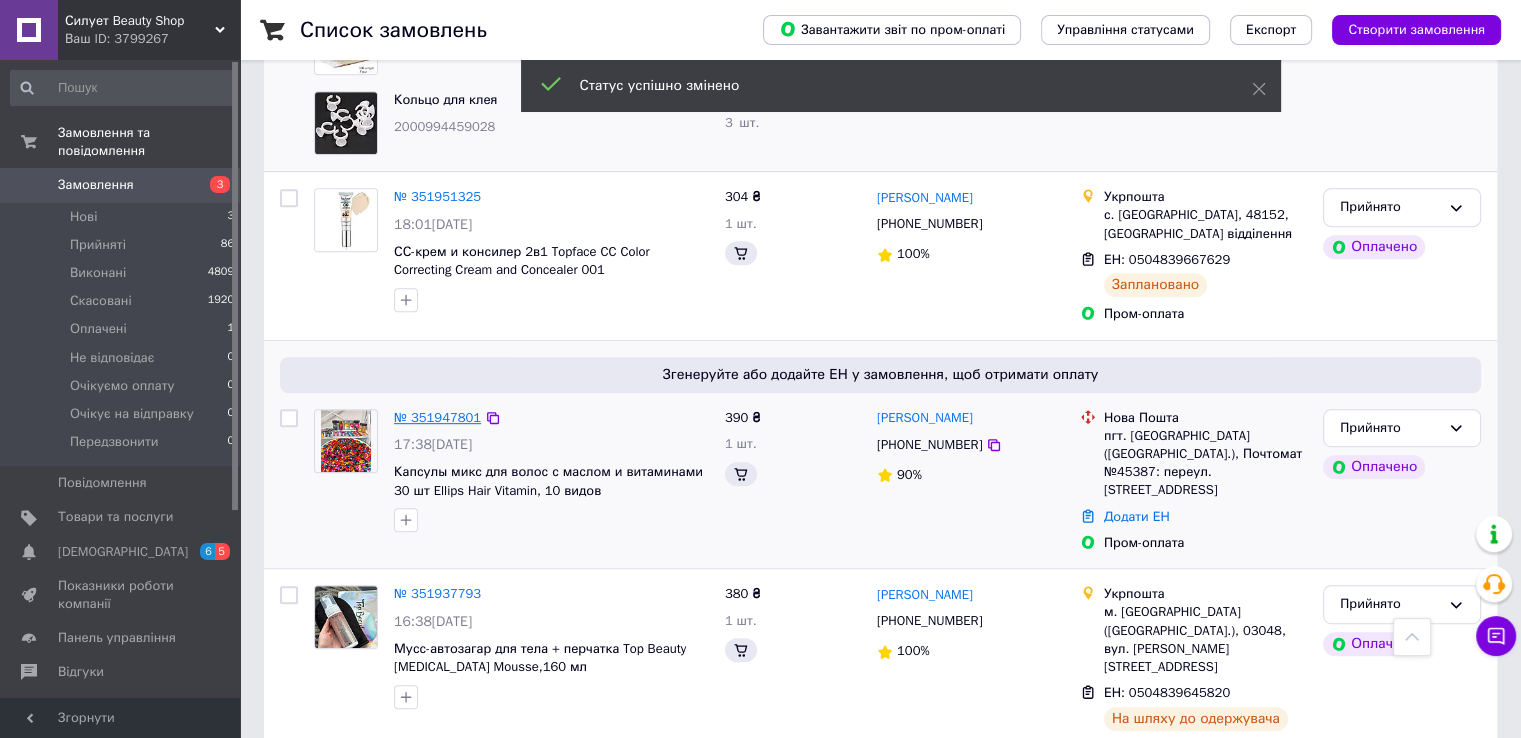 click on "17:38[DATE]" at bounding box center [433, 444] 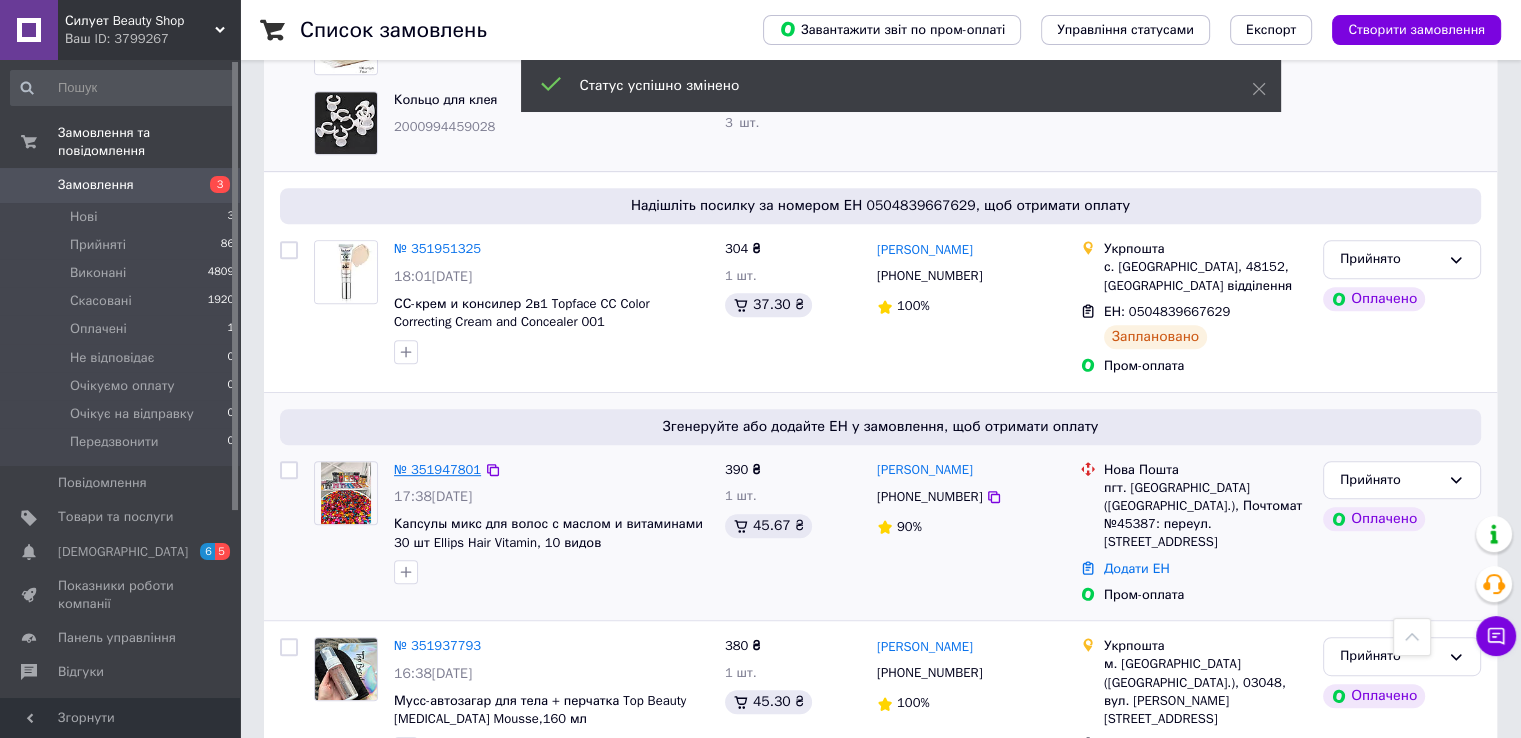 click on "№ 351947801" at bounding box center [437, 469] 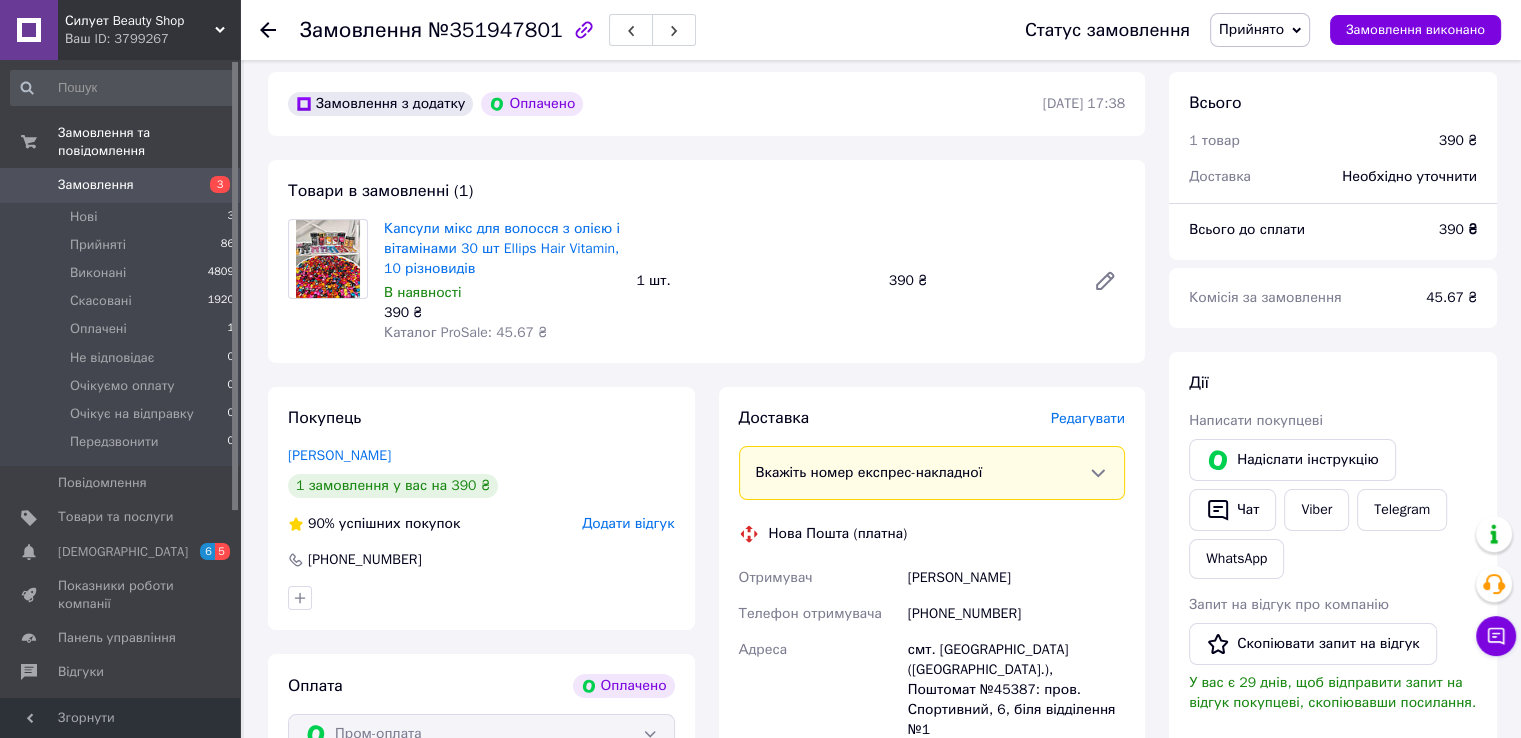 scroll, scrollTop: 0, scrollLeft: 0, axis: both 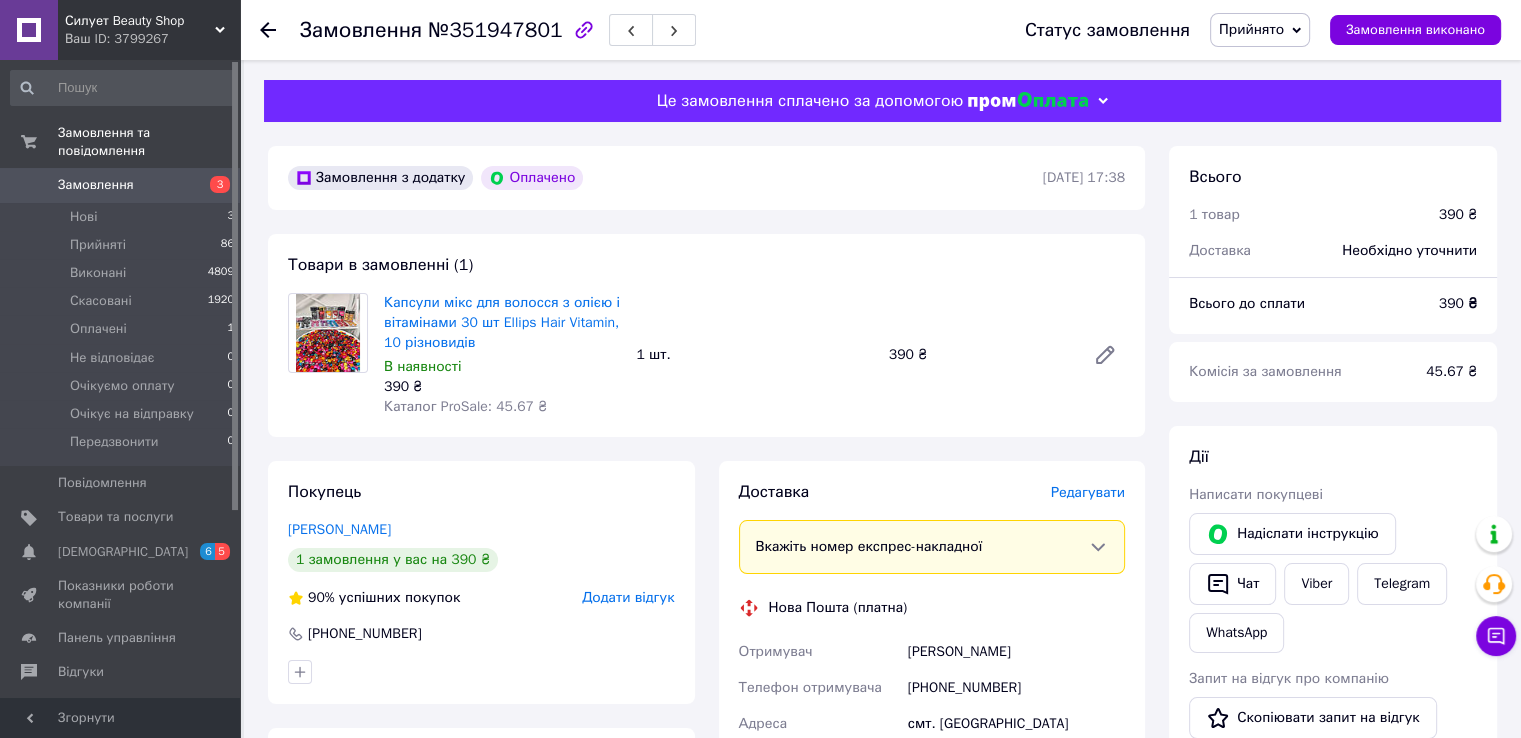 click on "Товари в замовленні (1) Капсули мікс для волосся з олією і вітамінами 30 шт Ellips Hair Vitamin, 10 різновидів В наявності 390 ₴ Каталог ProSale: 45.67 ₴  1 шт. 390 ₴" at bounding box center (706, 335) 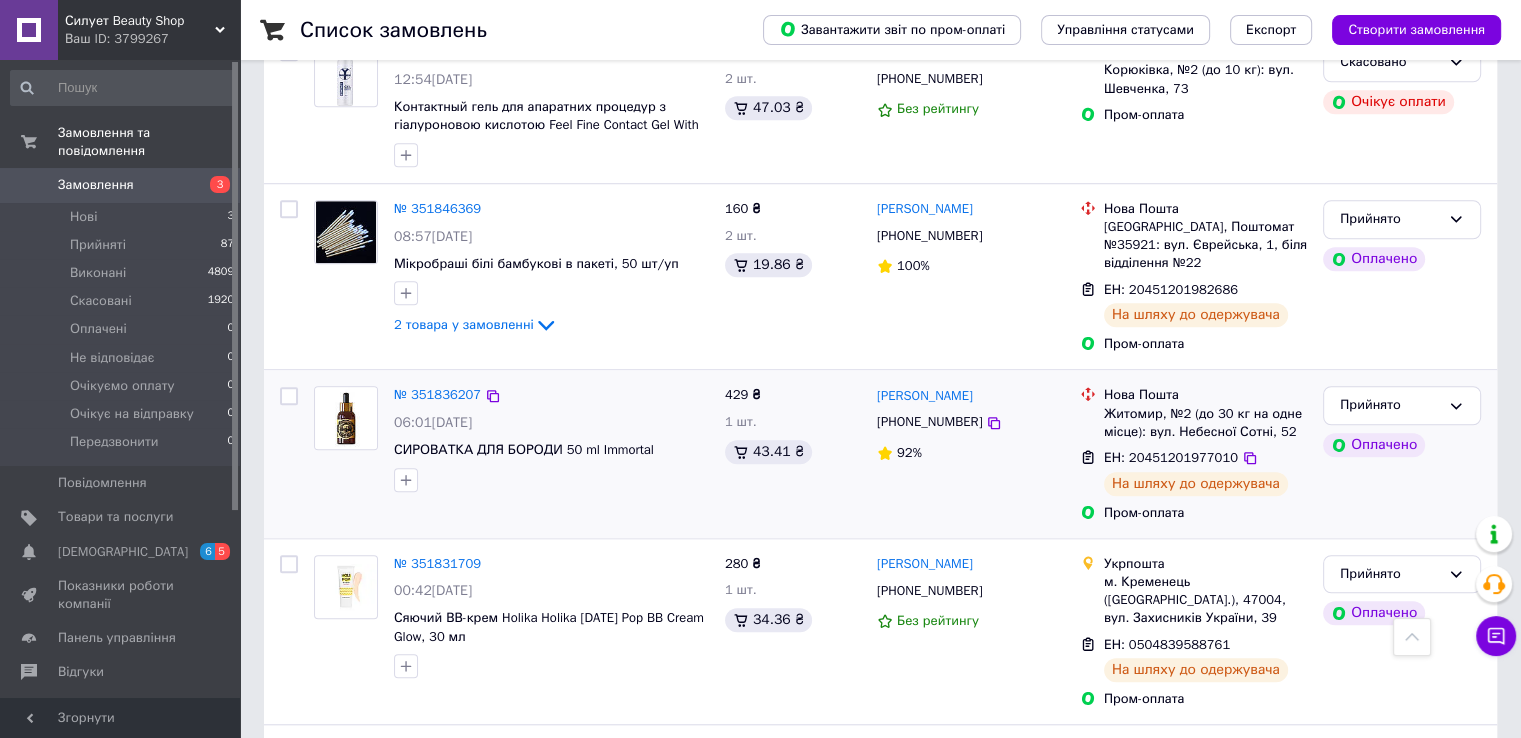 scroll, scrollTop: 1600, scrollLeft: 0, axis: vertical 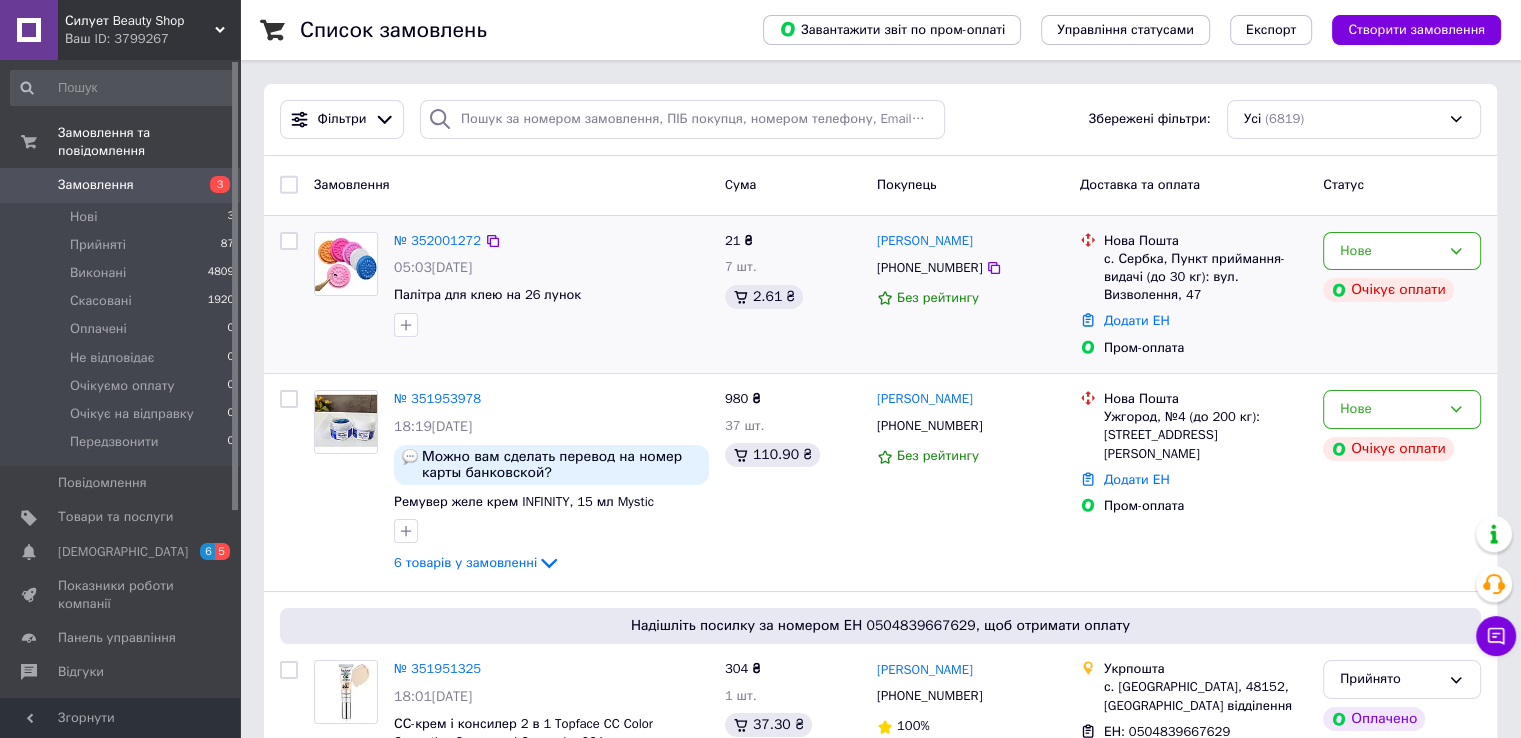 click on "Палітра для клею на 26 лунок" at bounding box center [551, 295] 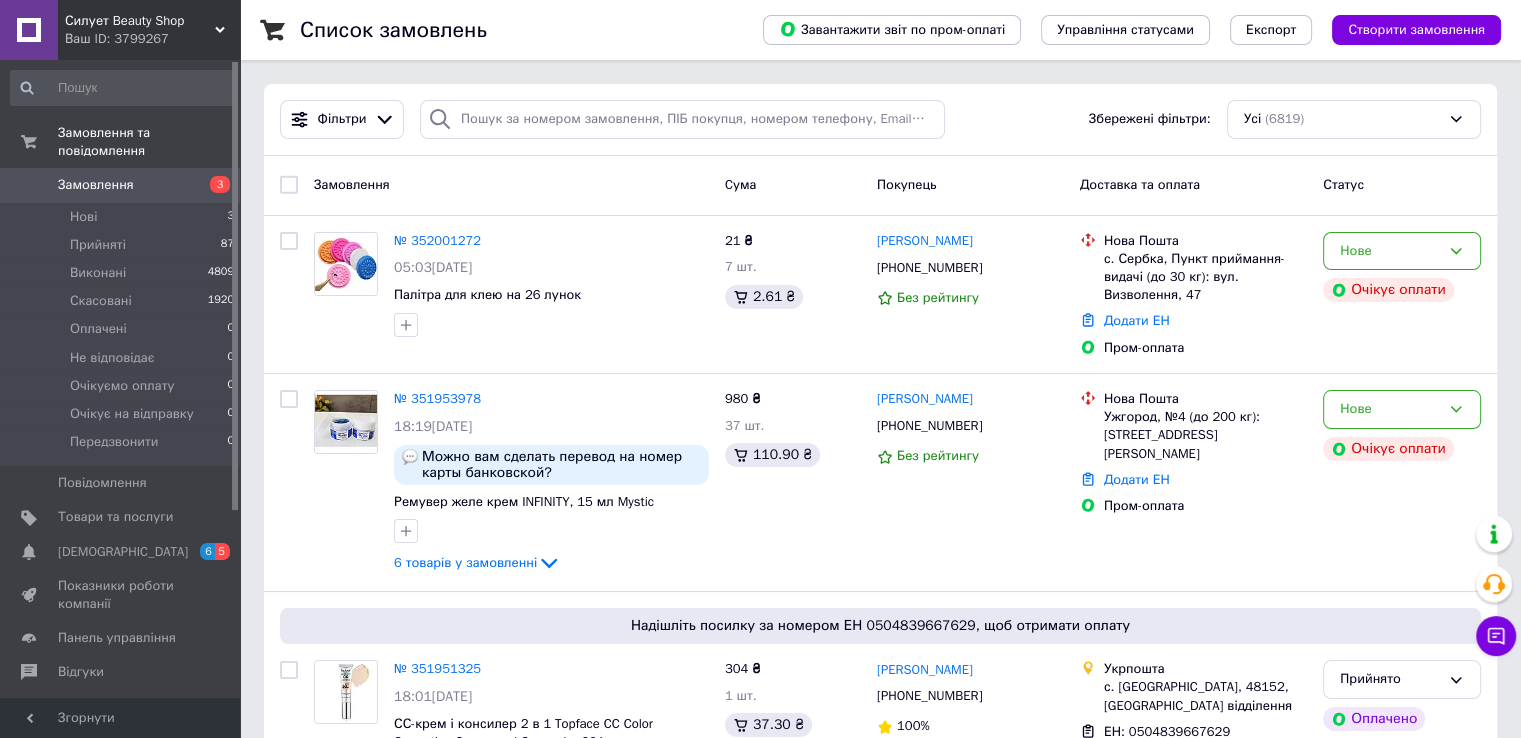 click on "Замовлення" at bounding box center [511, 185] 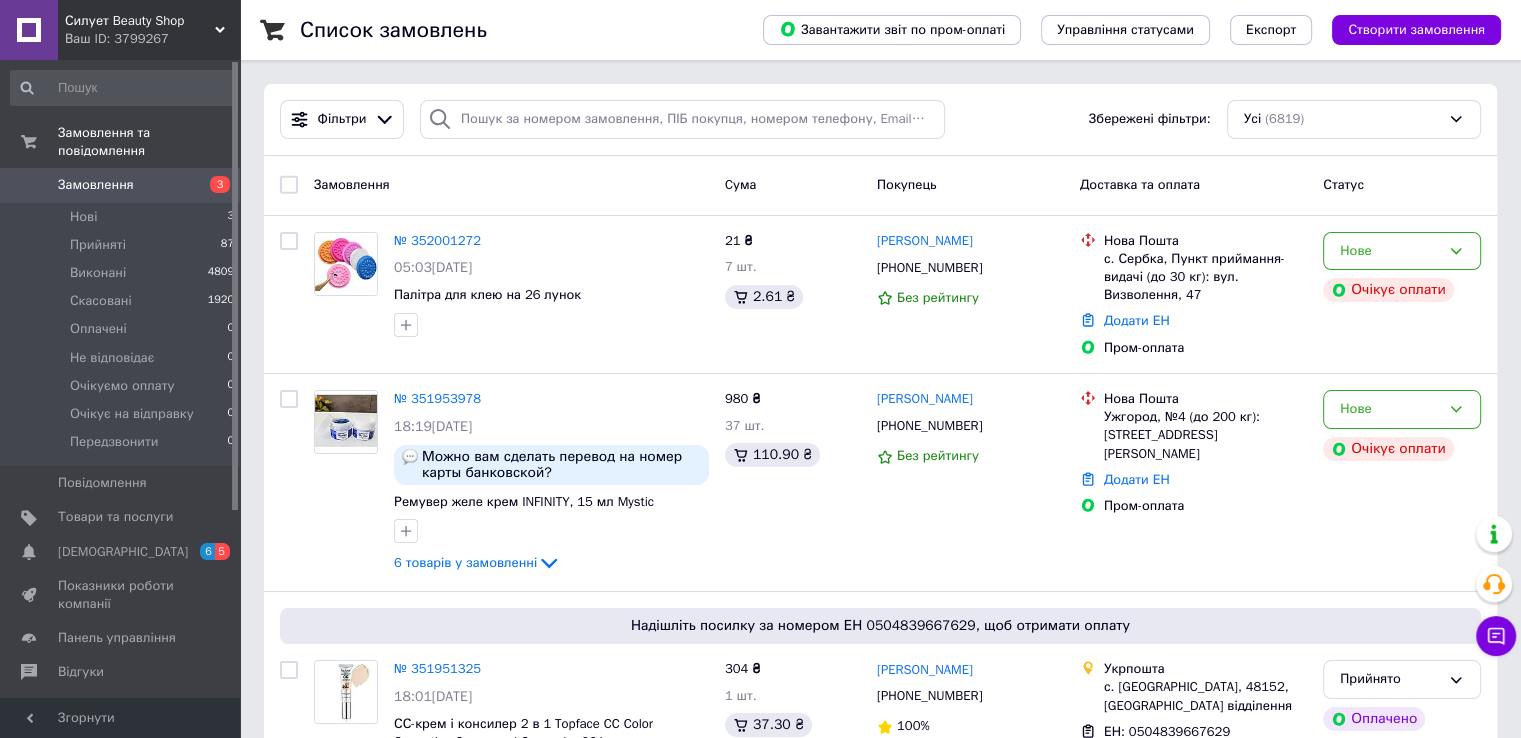 click on "Замовлення" at bounding box center [121, 185] 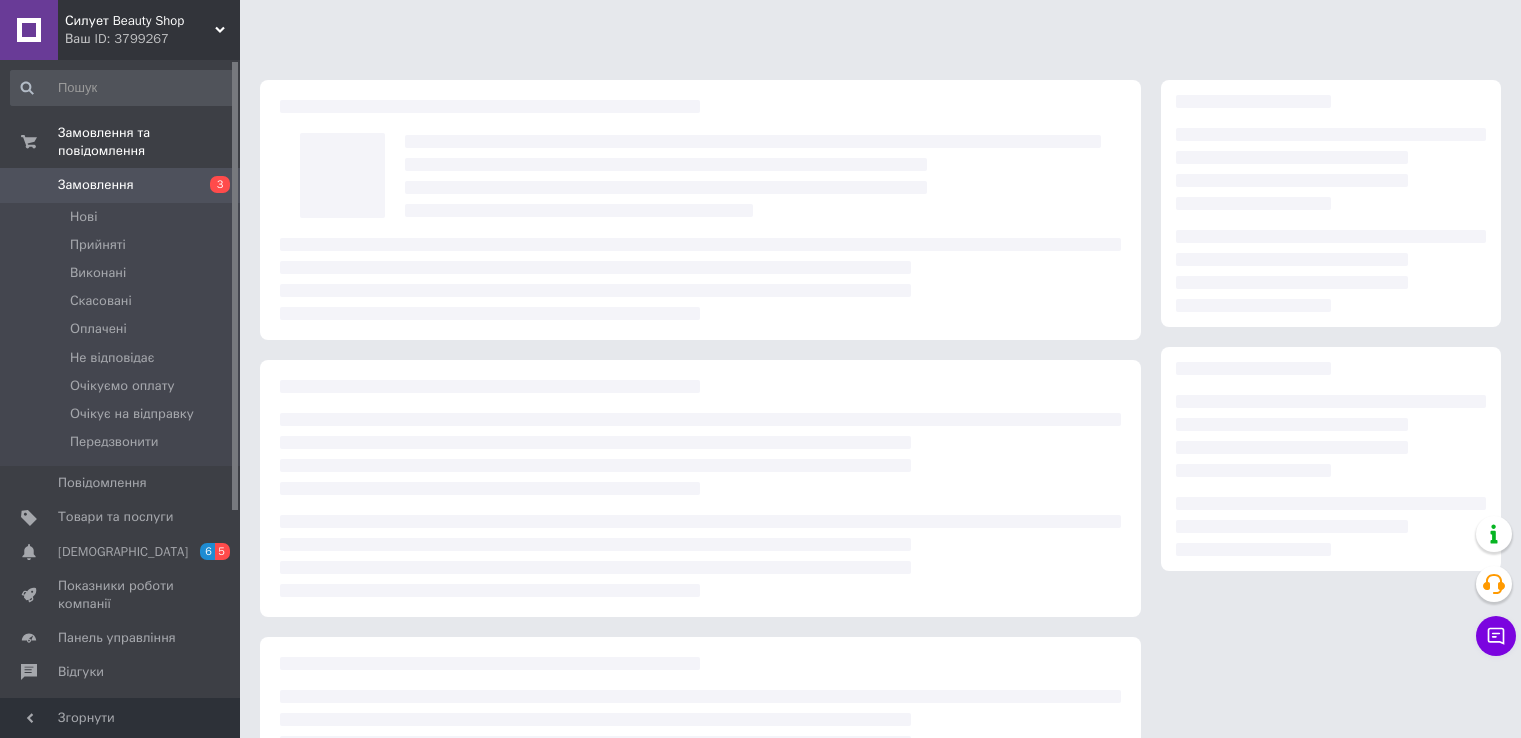 scroll, scrollTop: 0, scrollLeft: 0, axis: both 